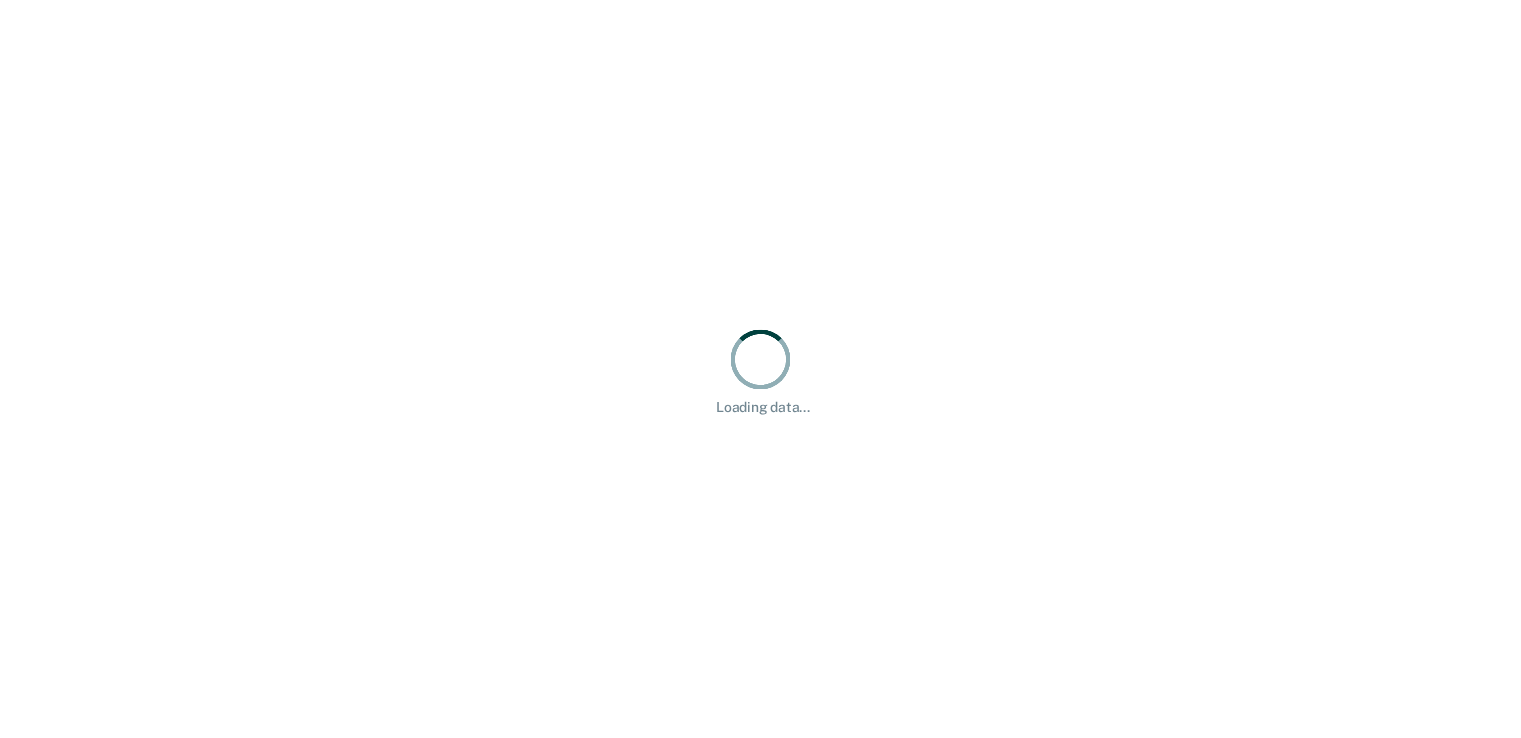 scroll, scrollTop: 0, scrollLeft: 0, axis: both 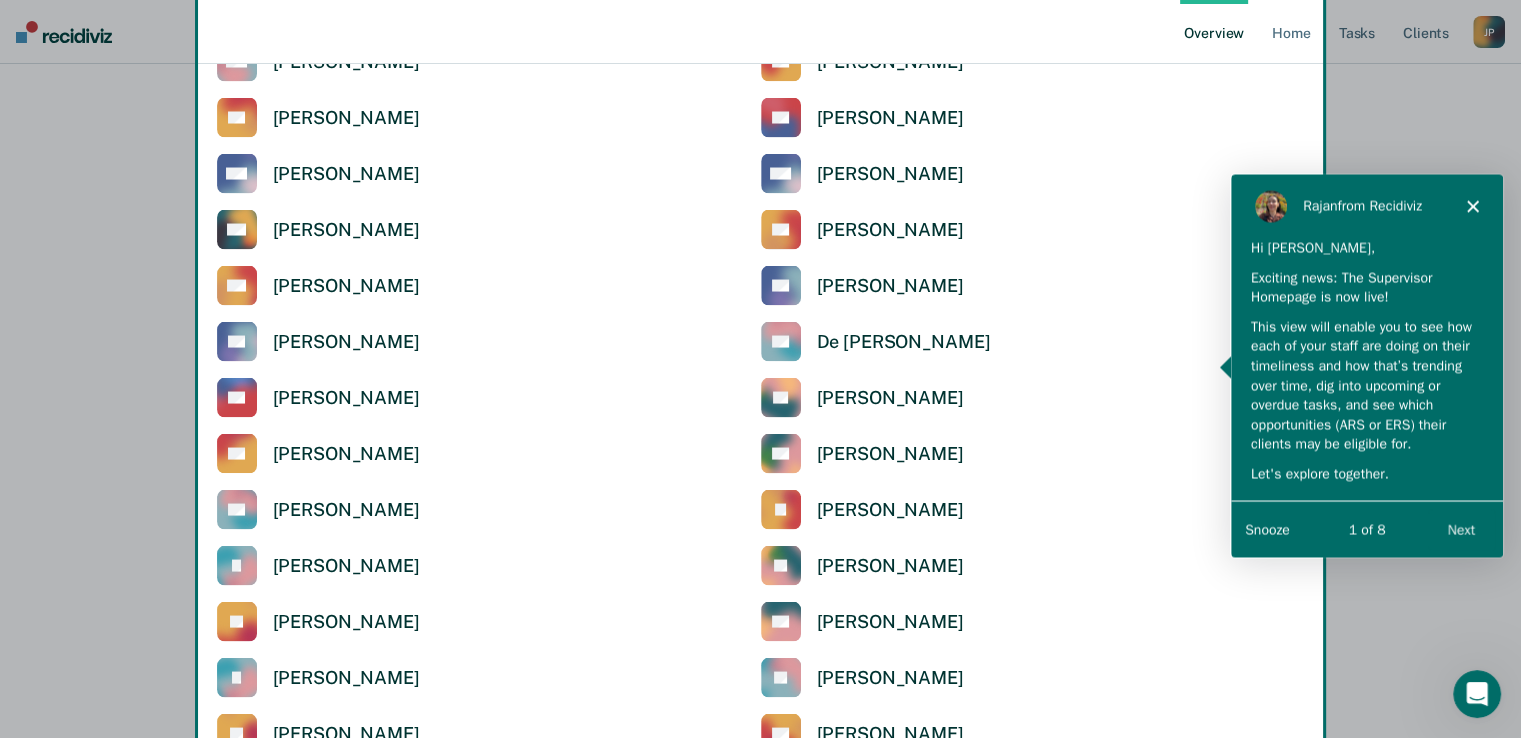 click on "Next" at bounding box center [1460, 528] 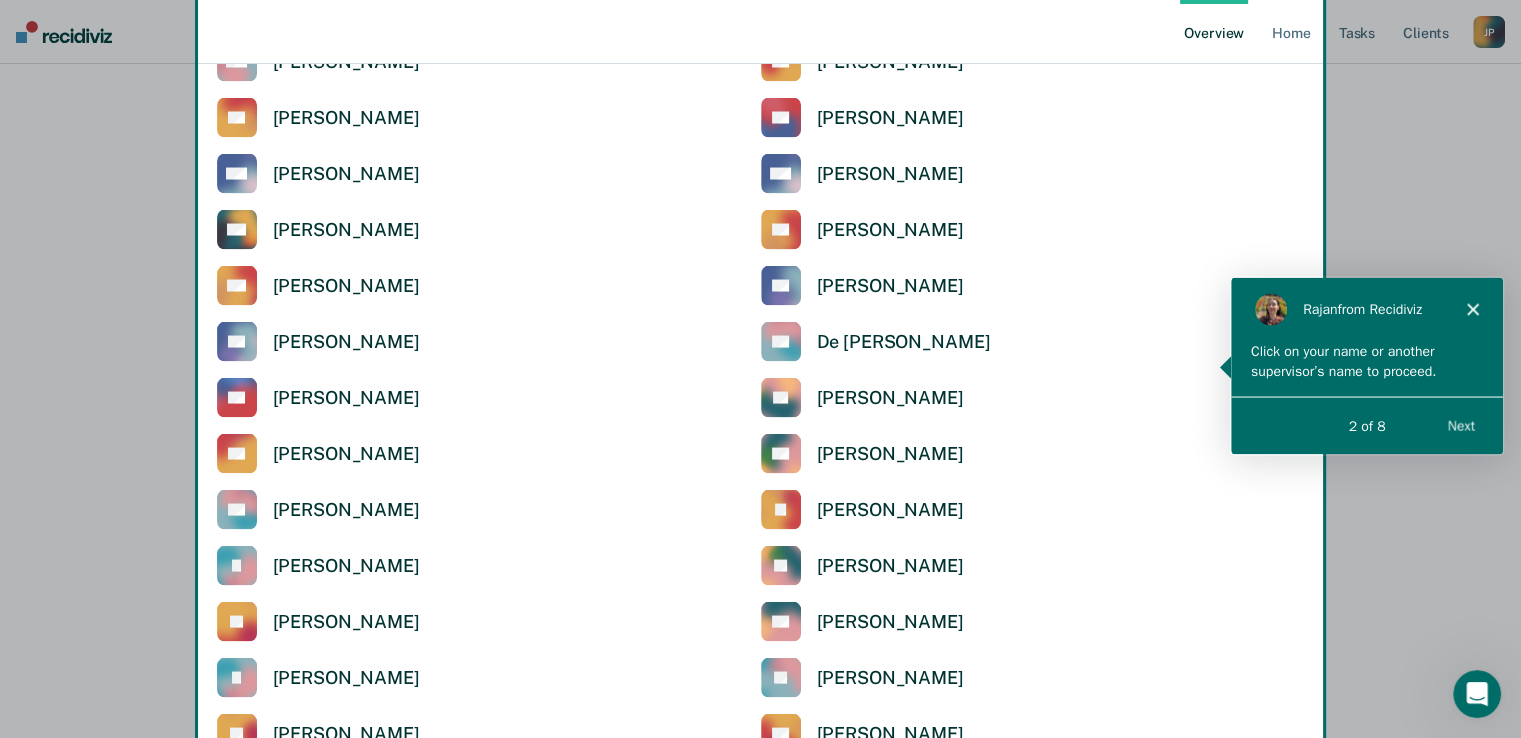 scroll, scrollTop: 0, scrollLeft: 0, axis: both 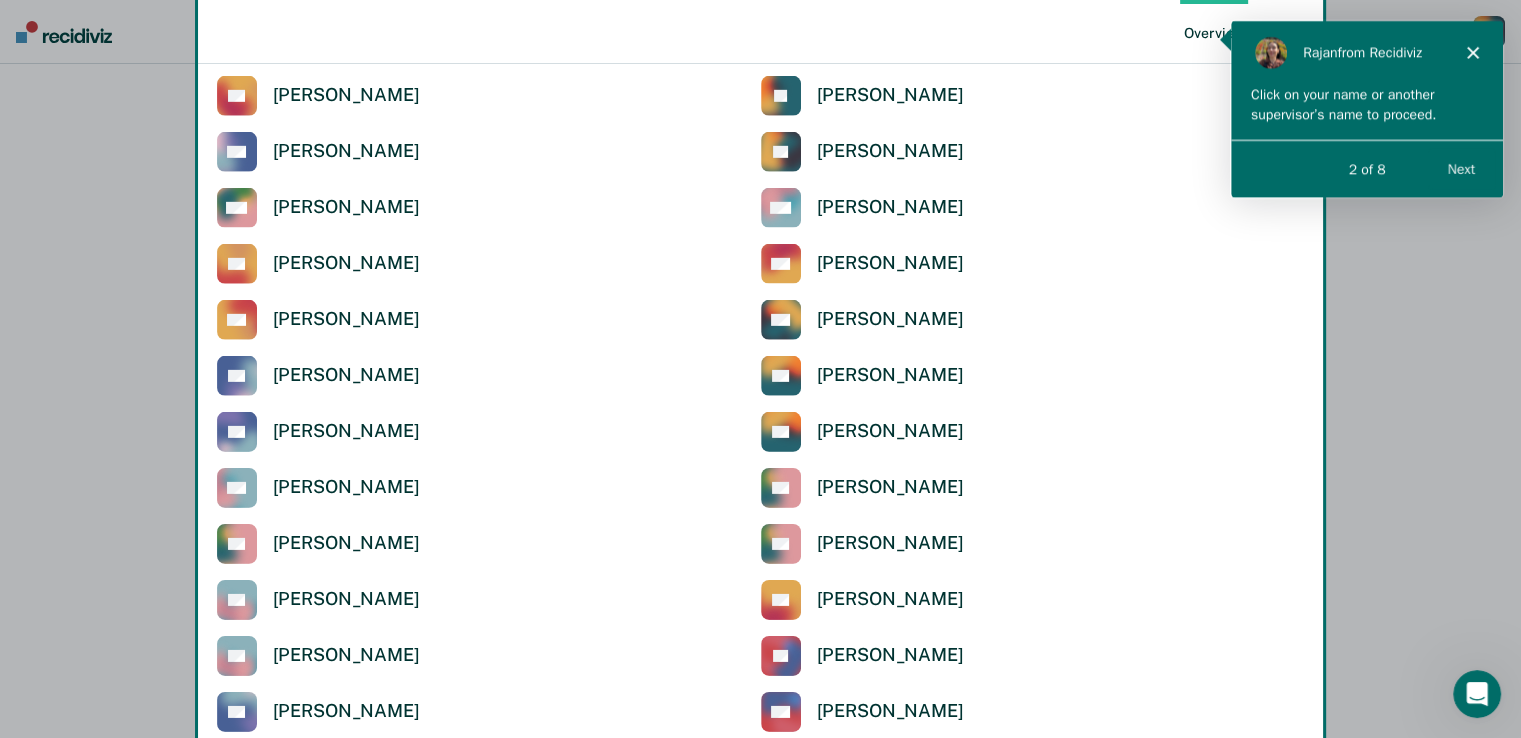 click at bounding box center (760, 369) 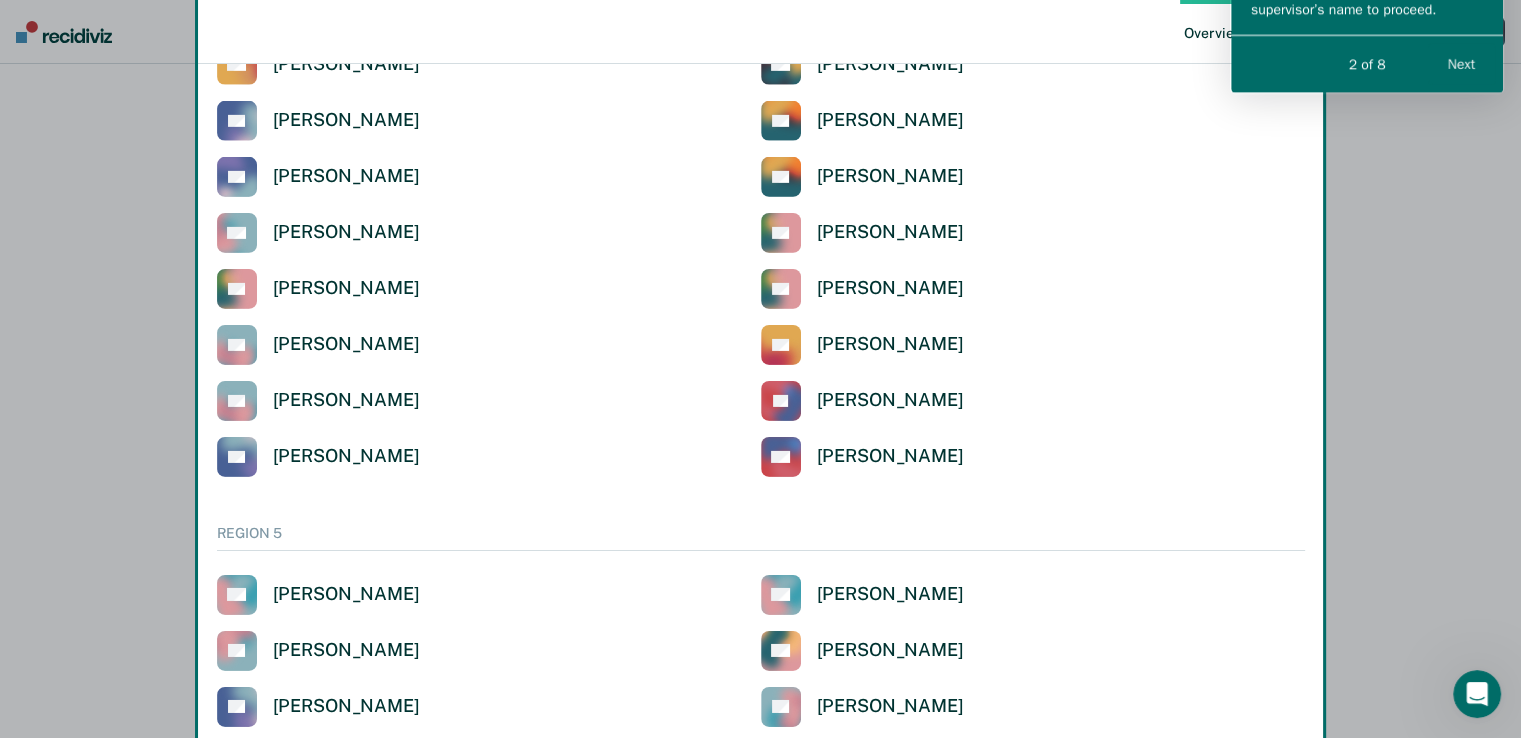 scroll, scrollTop: 6522, scrollLeft: 0, axis: vertical 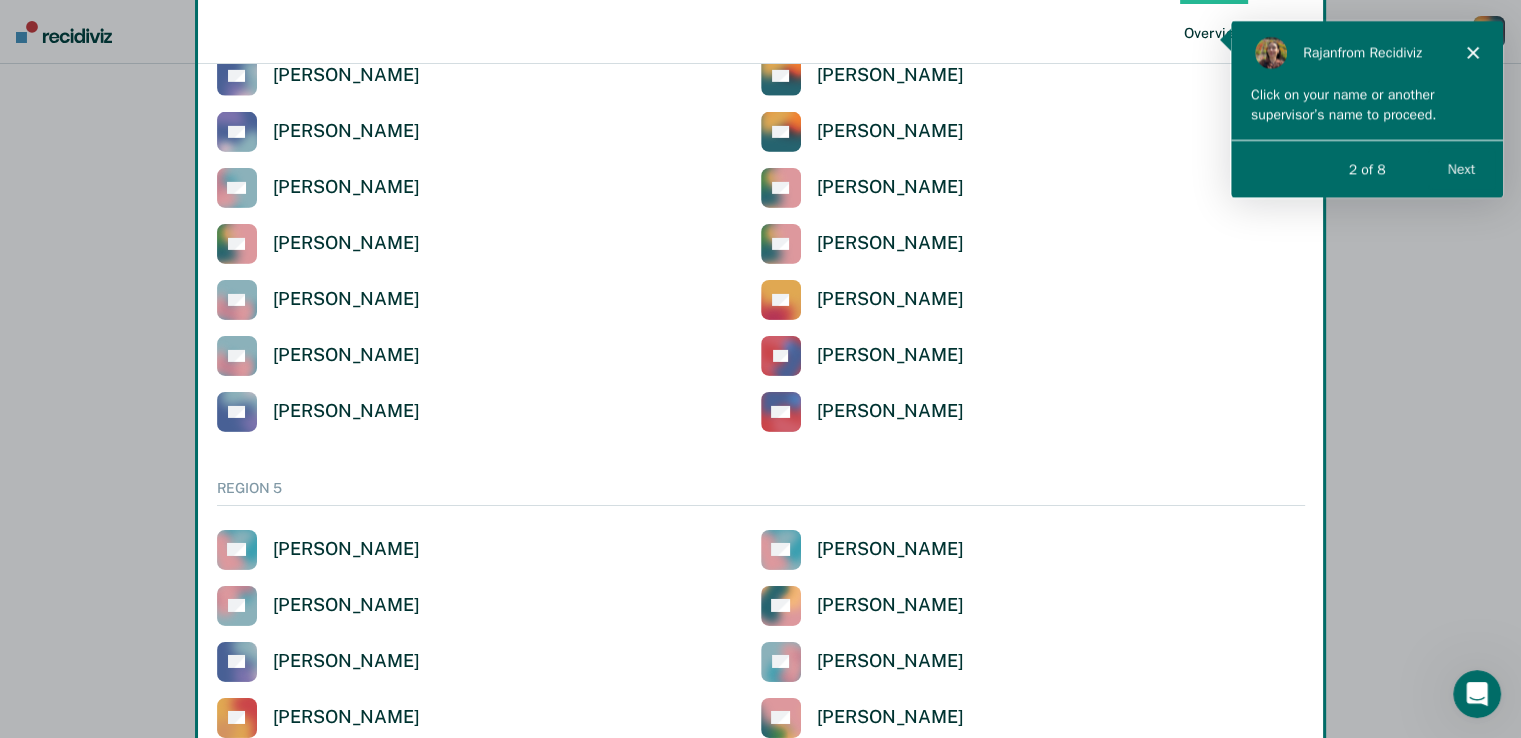 click at bounding box center [760, 369] 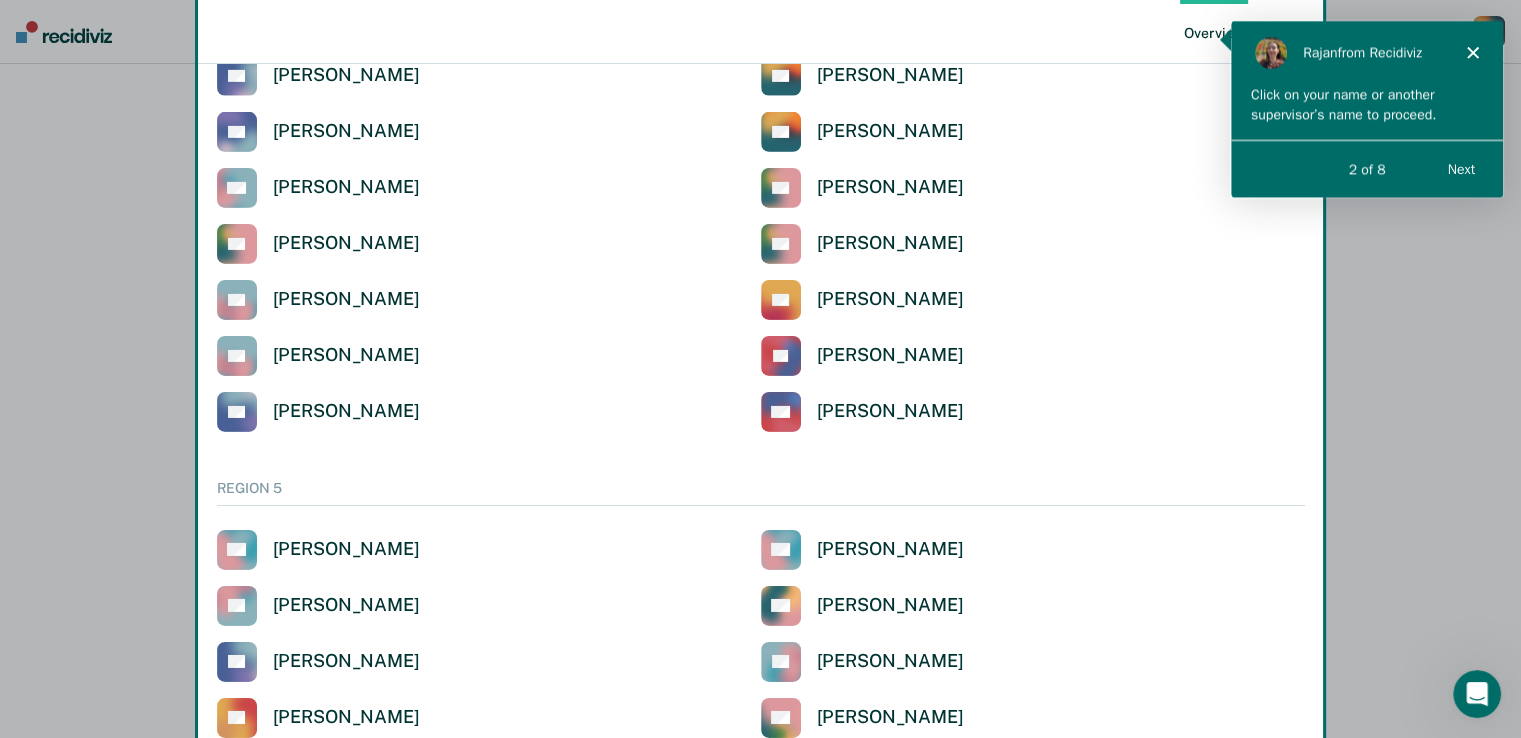 click at bounding box center [760, 369] 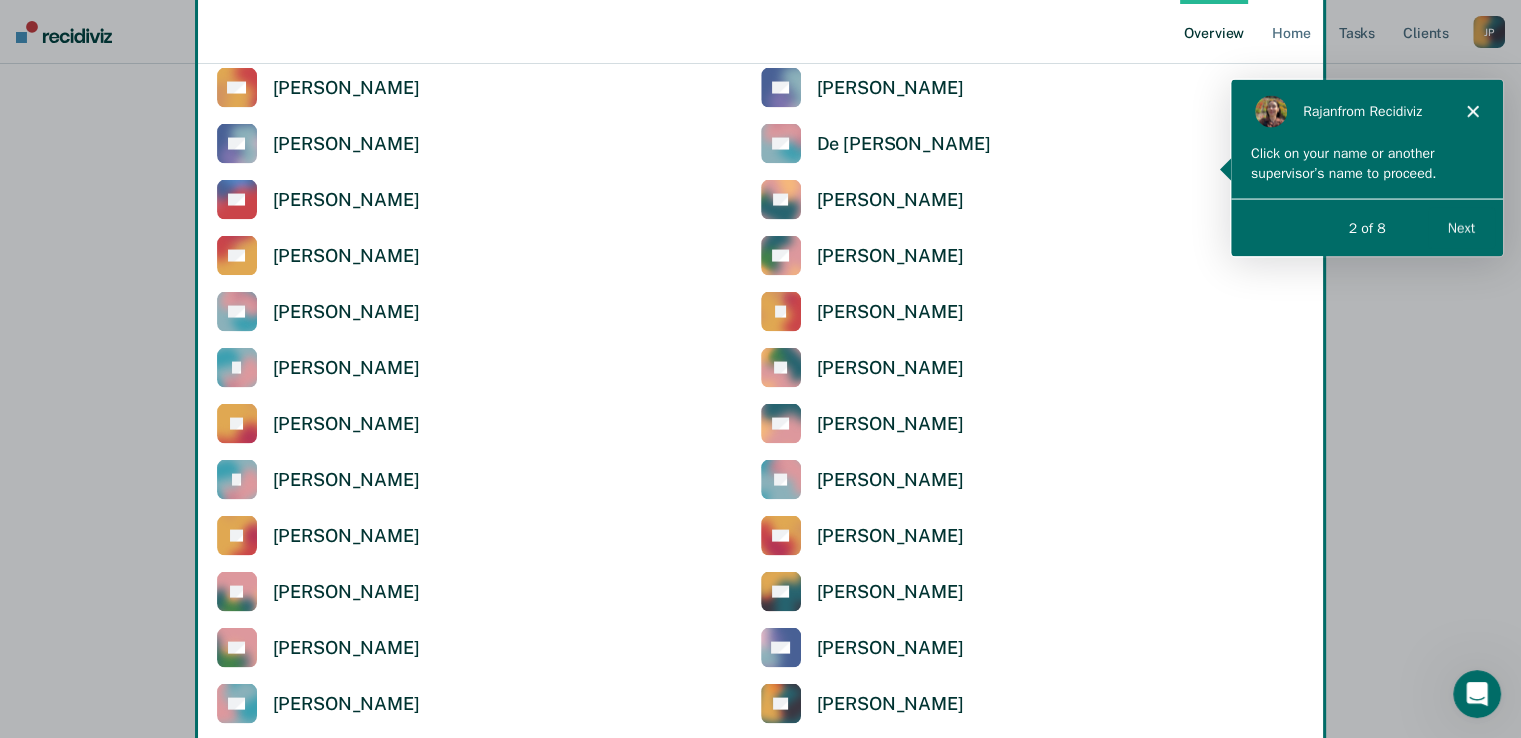 scroll, scrollTop: 3822, scrollLeft: 0, axis: vertical 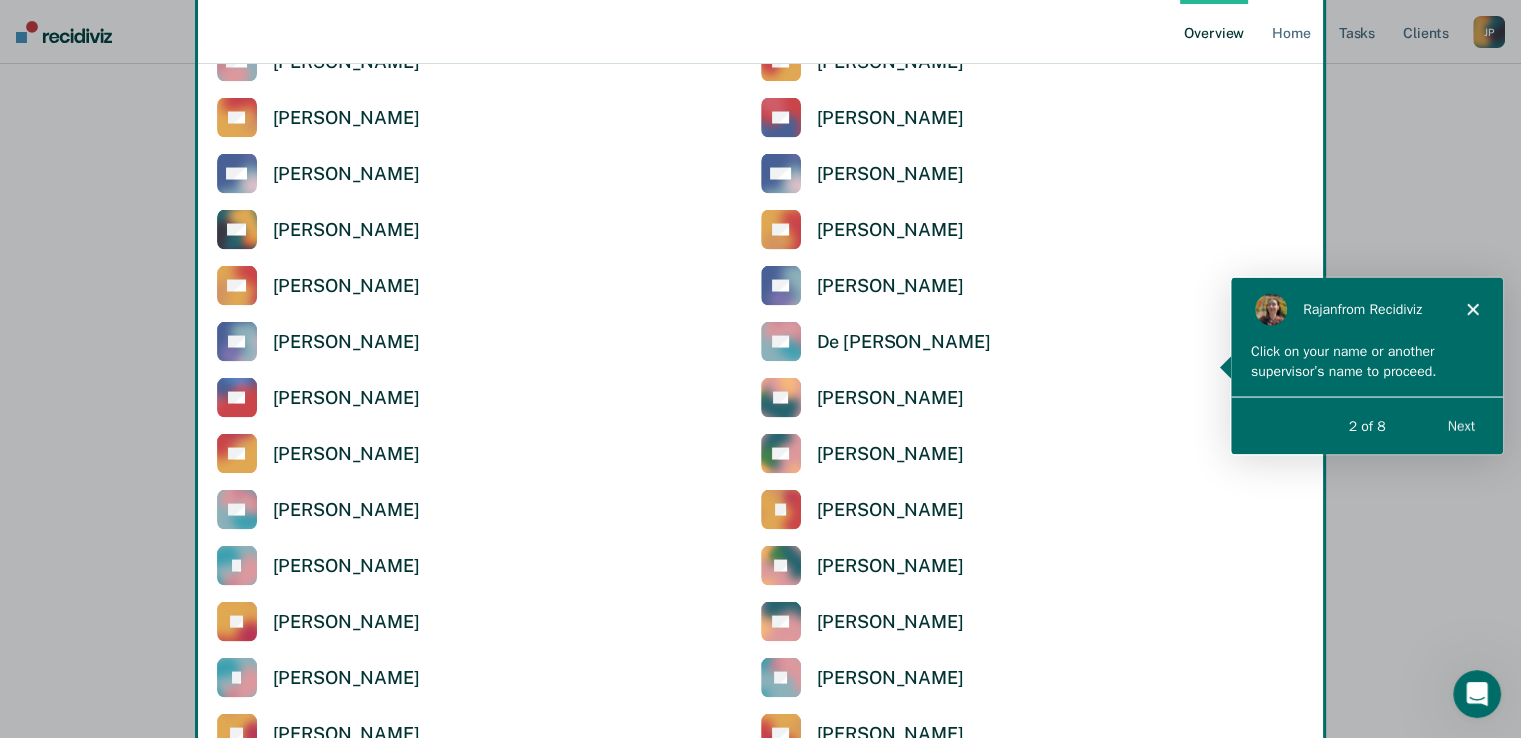 click on "Next" at bounding box center (1460, 425) 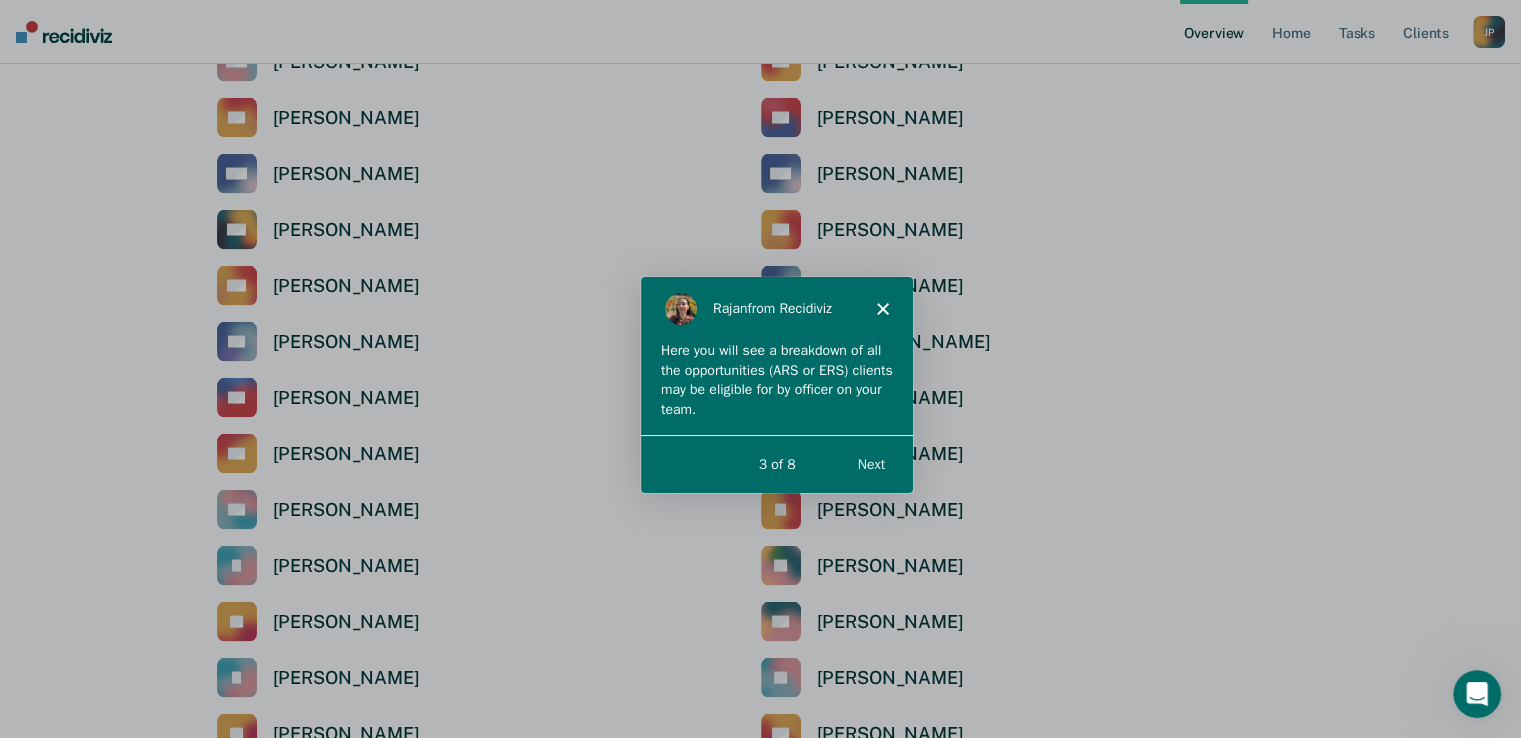 scroll, scrollTop: 0, scrollLeft: 0, axis: both 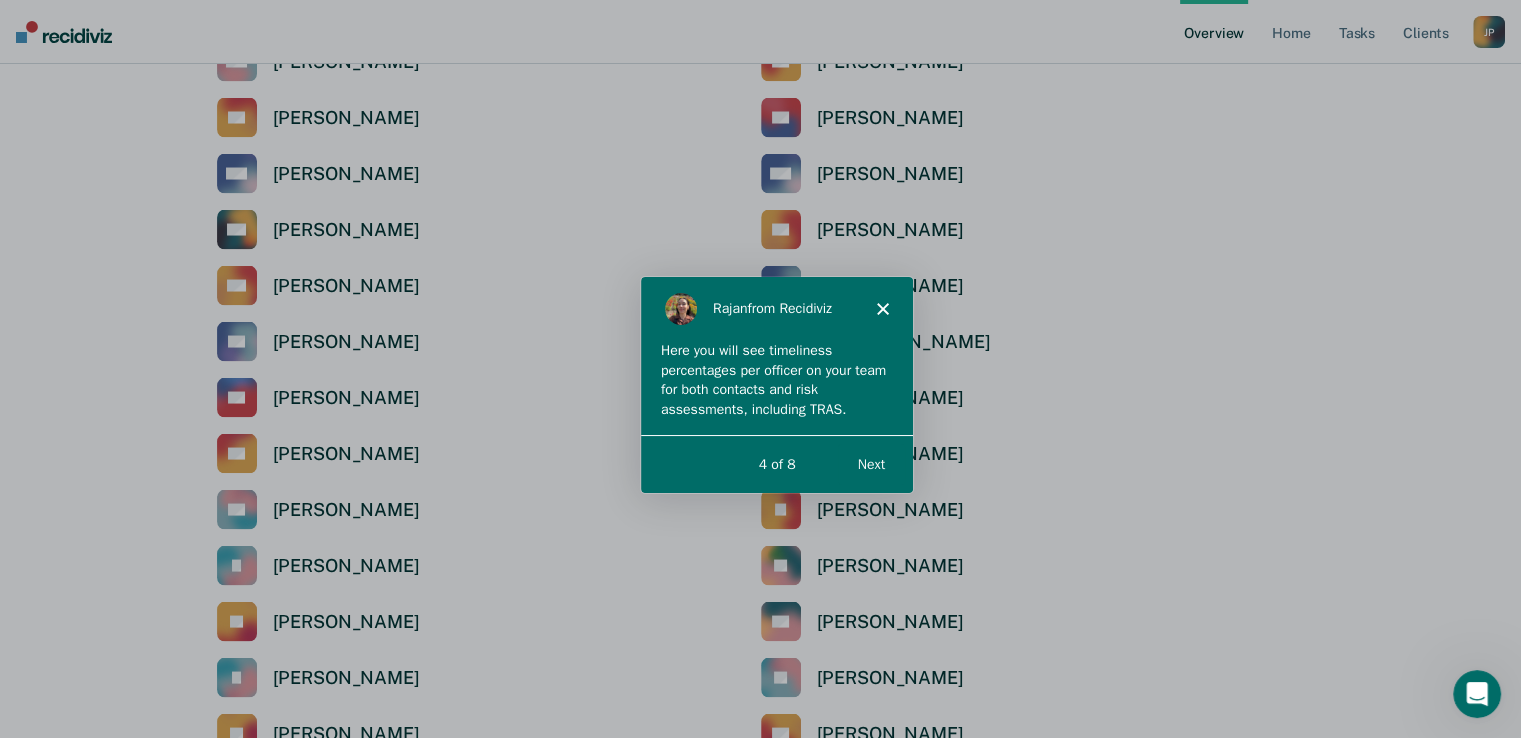 click on "Next" at bounding box center [869, 462] 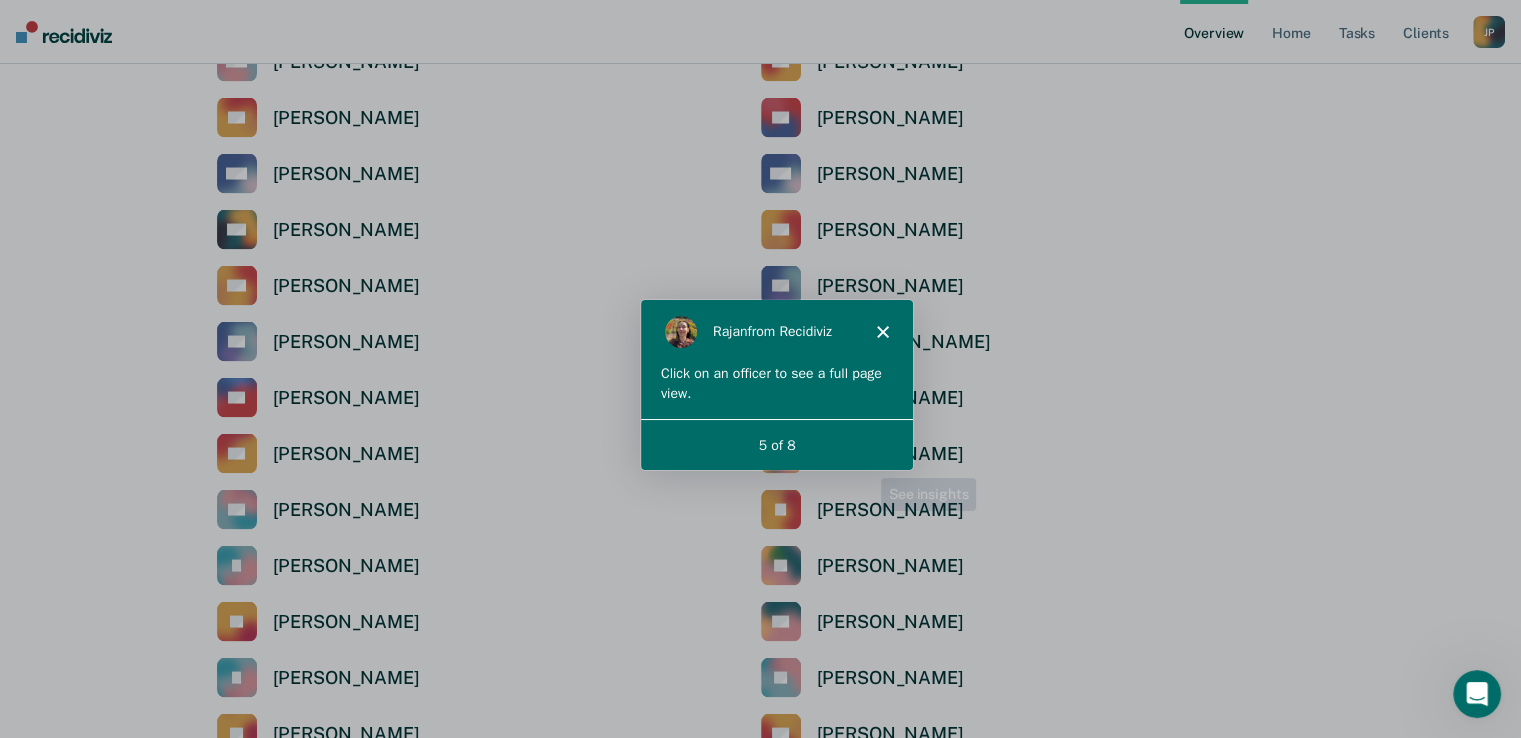 scroll, scrollTop: 0, scrollLeft: 0, axis: both 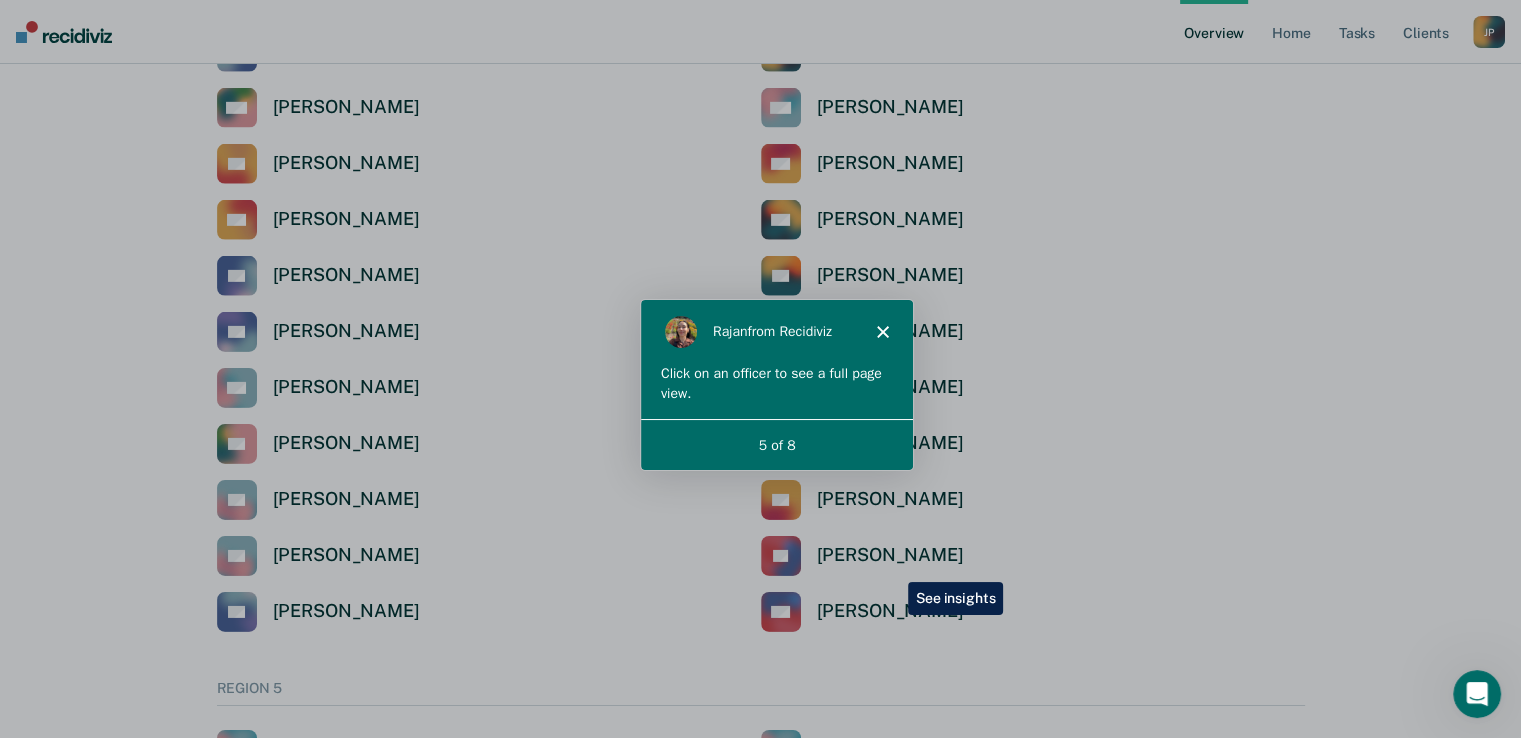 click on "[PERSON_NAME]" at bounding box center [890, 1029] 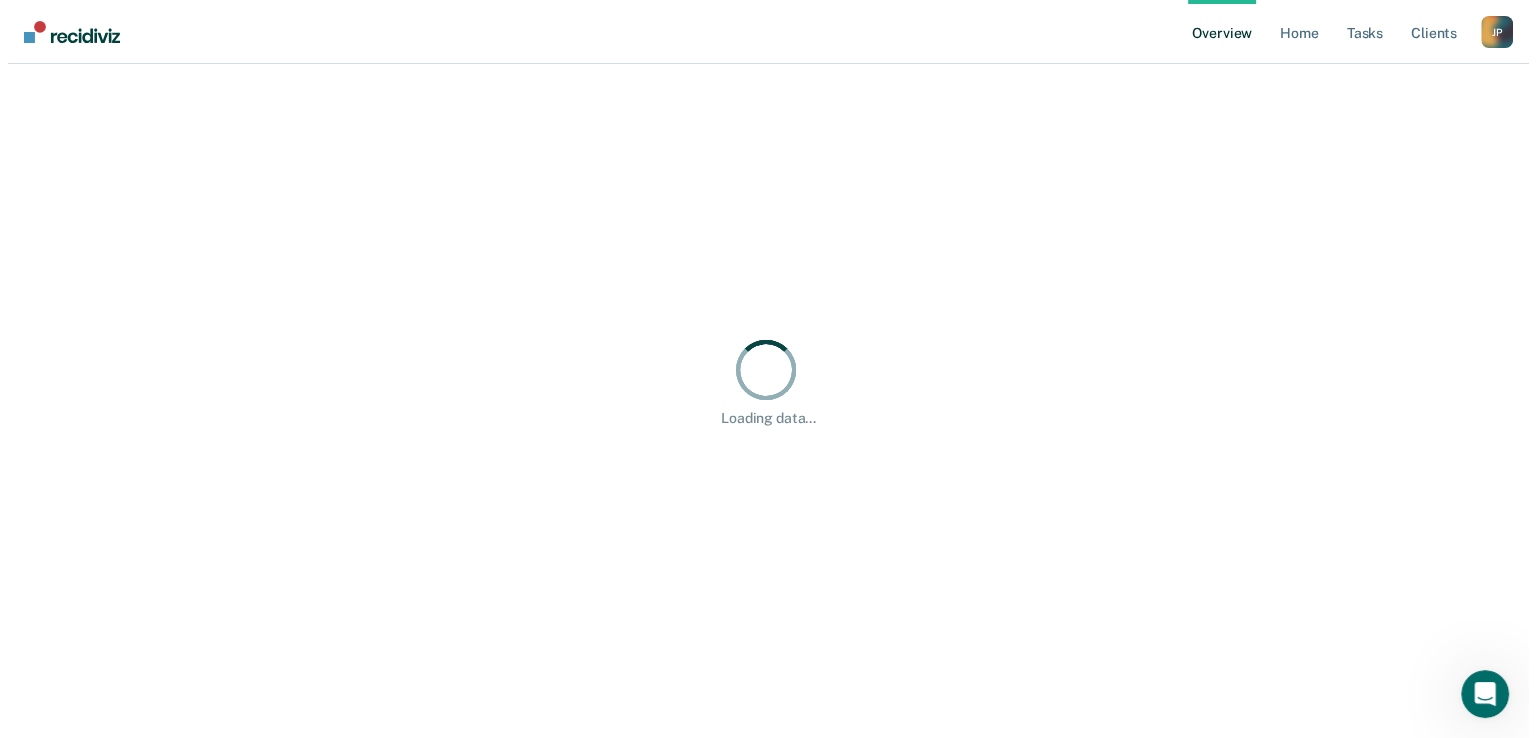 scroll, scrollTop: 0, scrollLeft: 0, axis: both 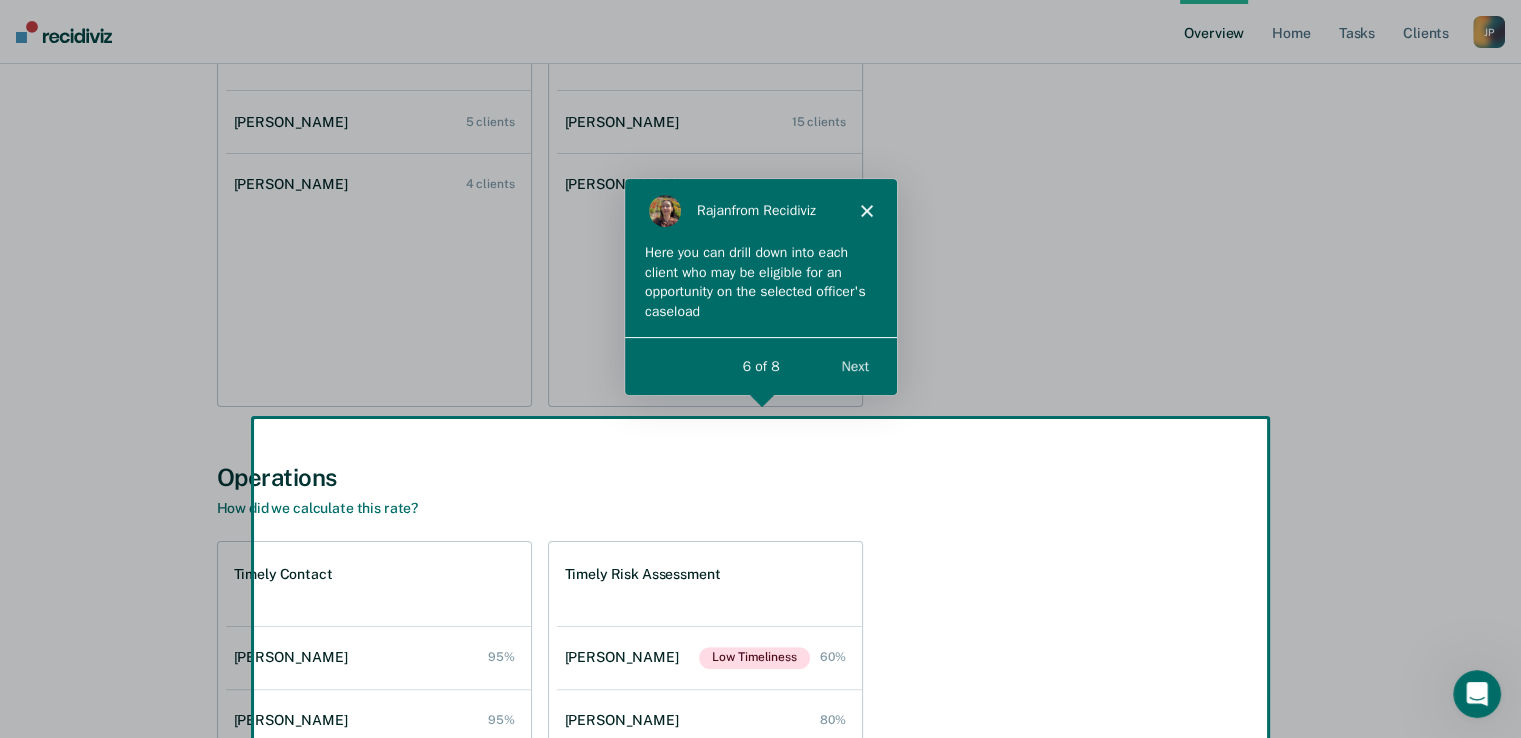 click on "Next" at bounding box center (853, 365) 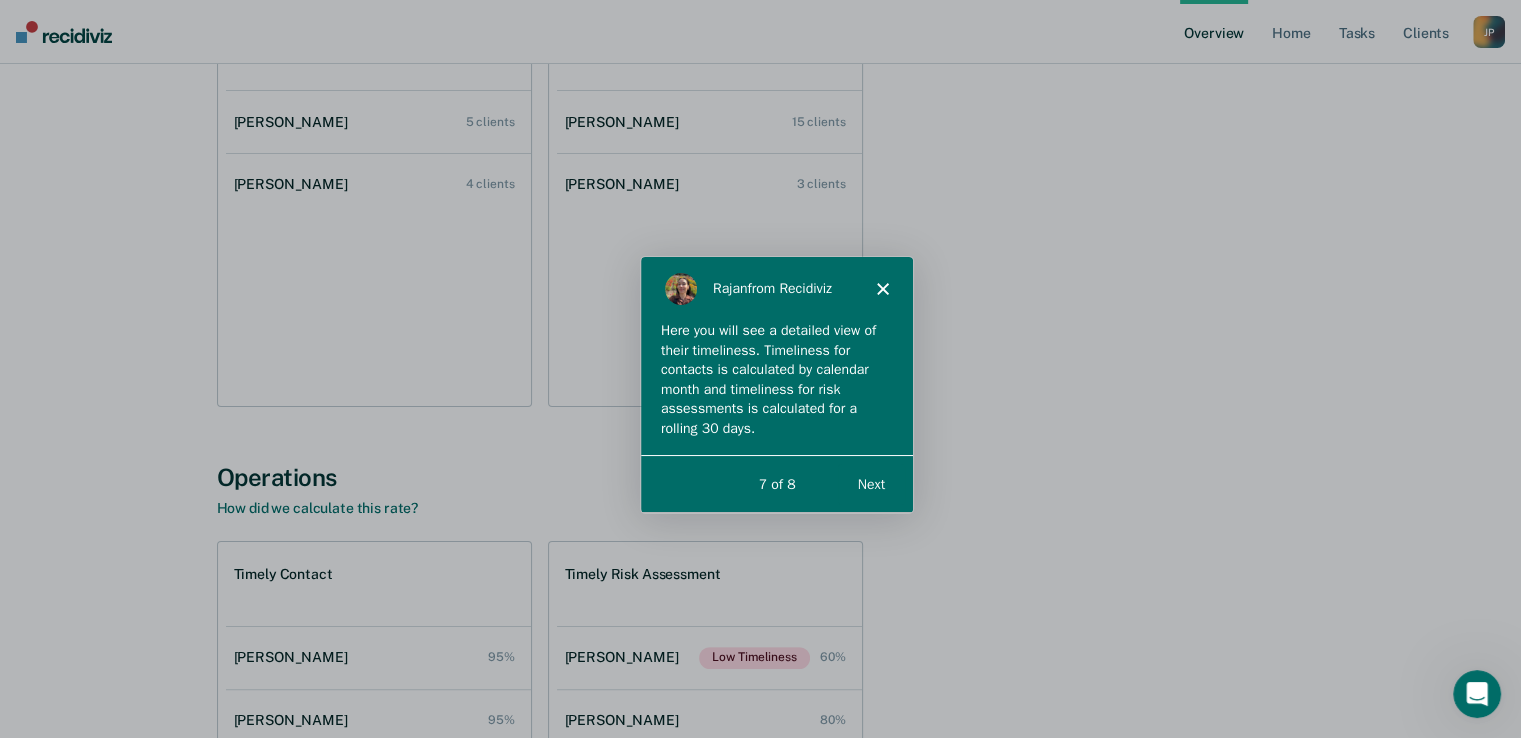 scroll, scrollTop: 0, scrollLeft: 0, axis: both 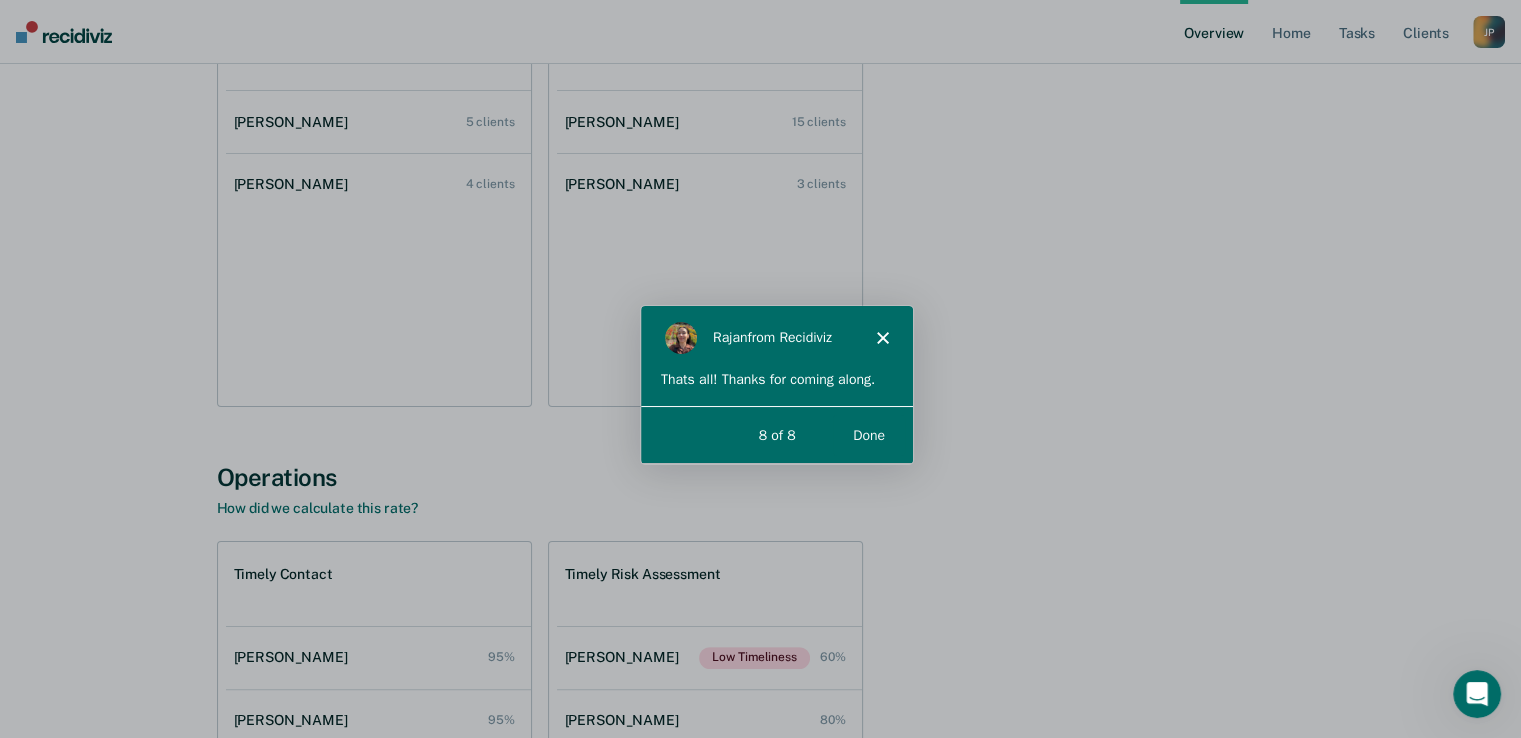 click on "Done" at bounding box center [867, 434] 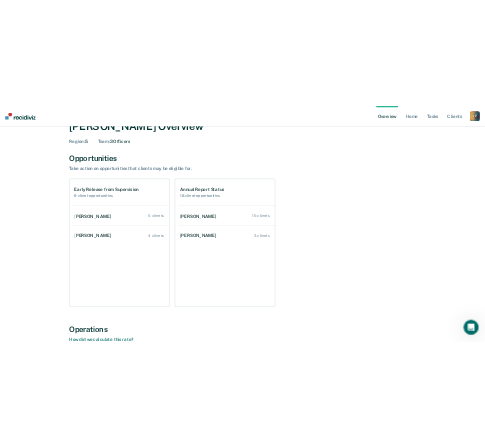 scroll, scrollTop: 0, scrollLeft: 0, axis: both 